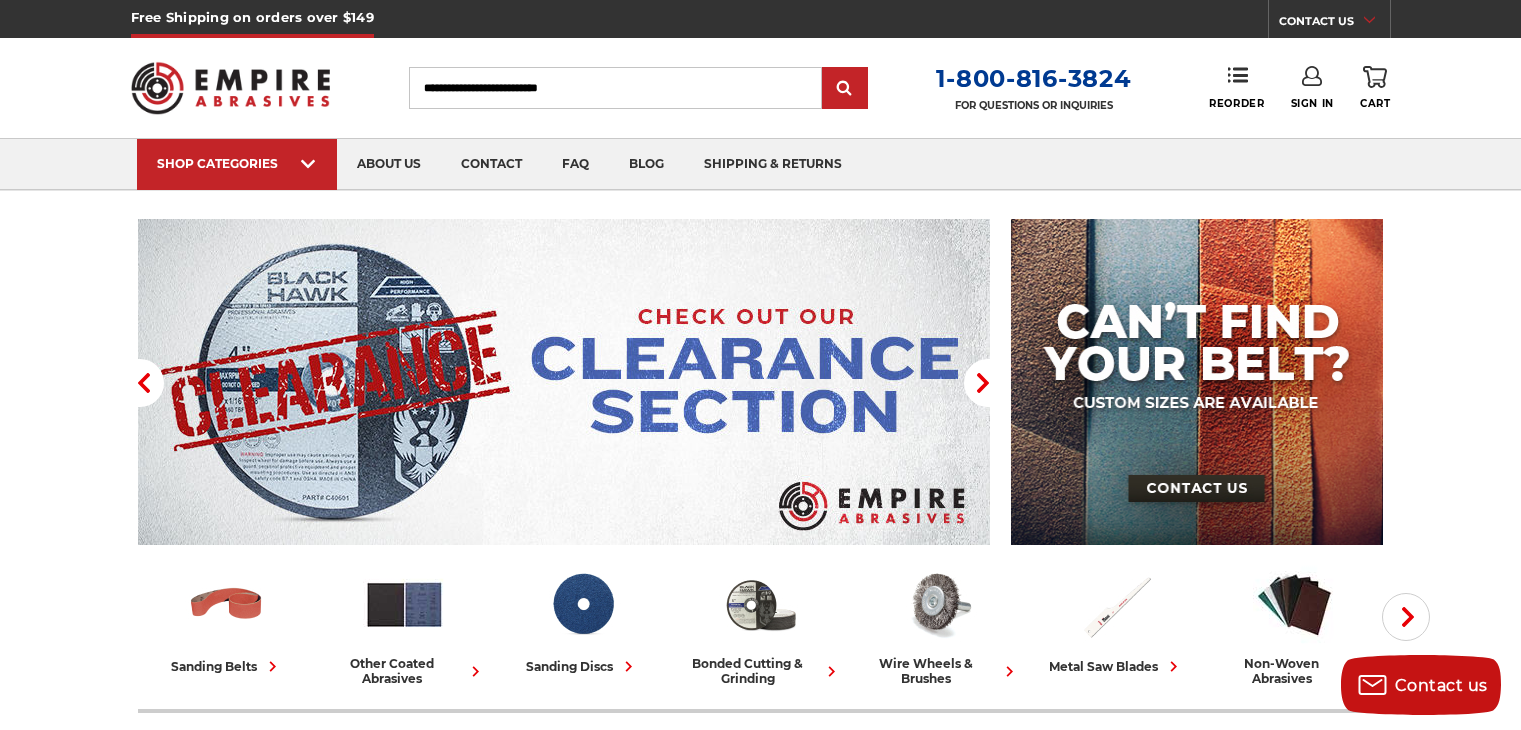 scroll, scrollTop: 0, scrollLeft: 0, axis: both 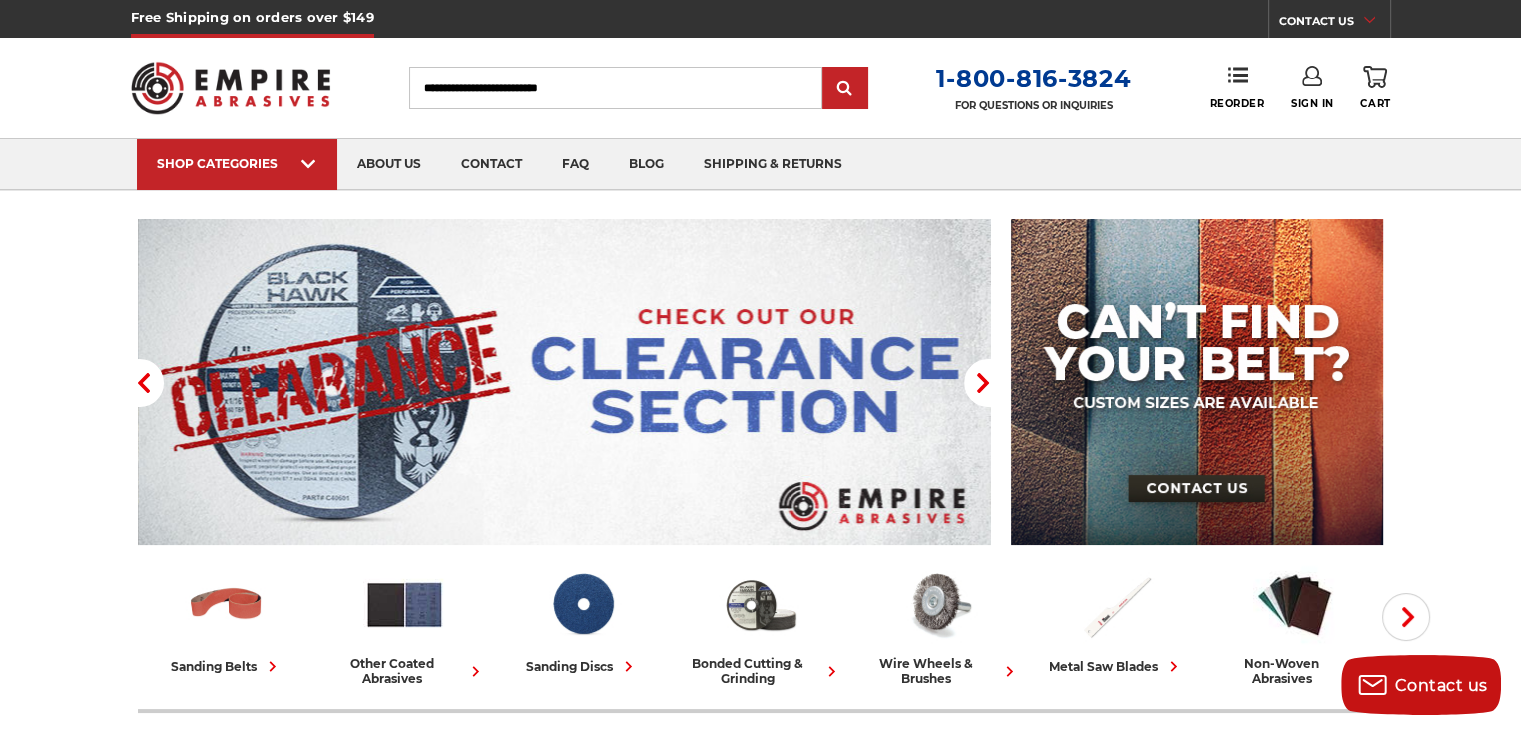click on "Search" at bounding box center [615, 88] 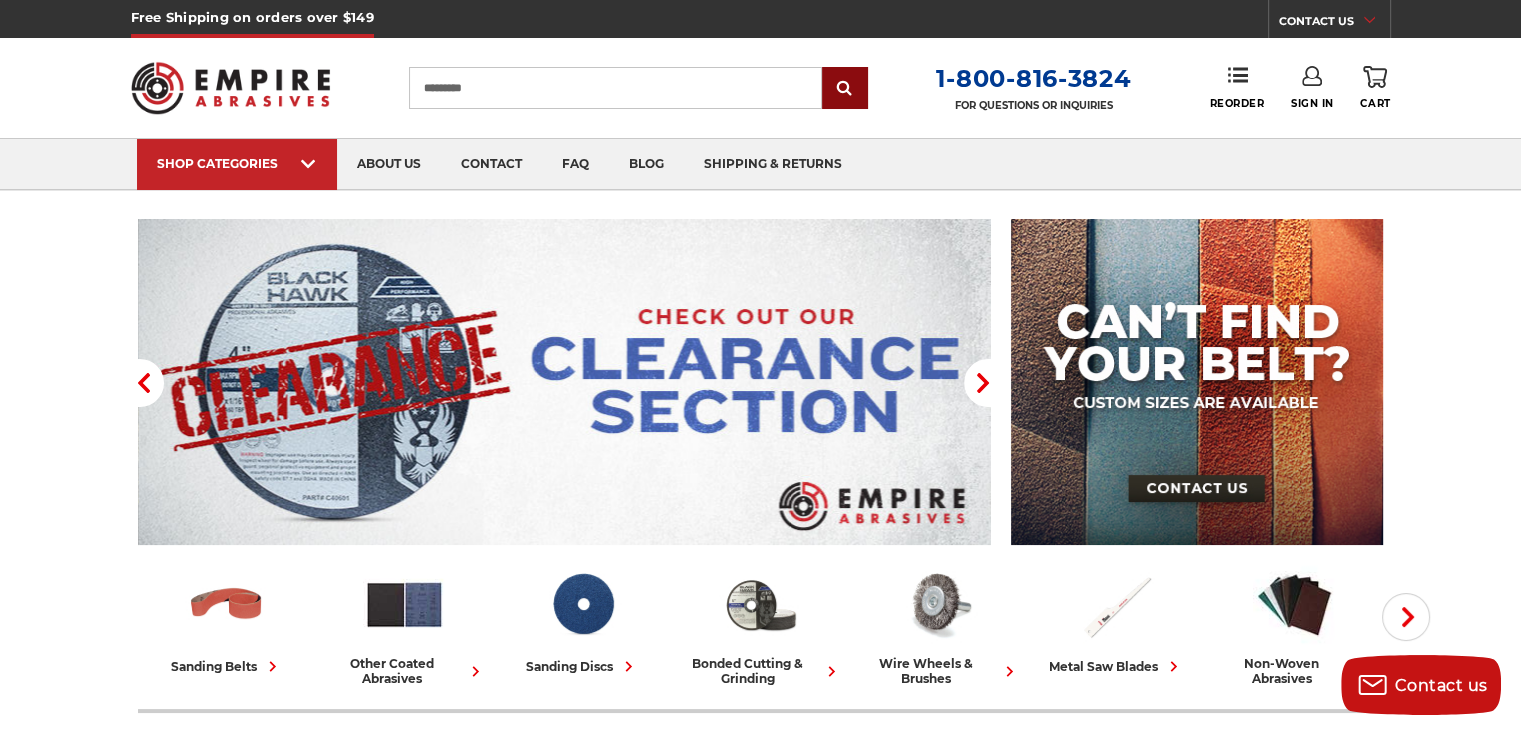 type on "*********" 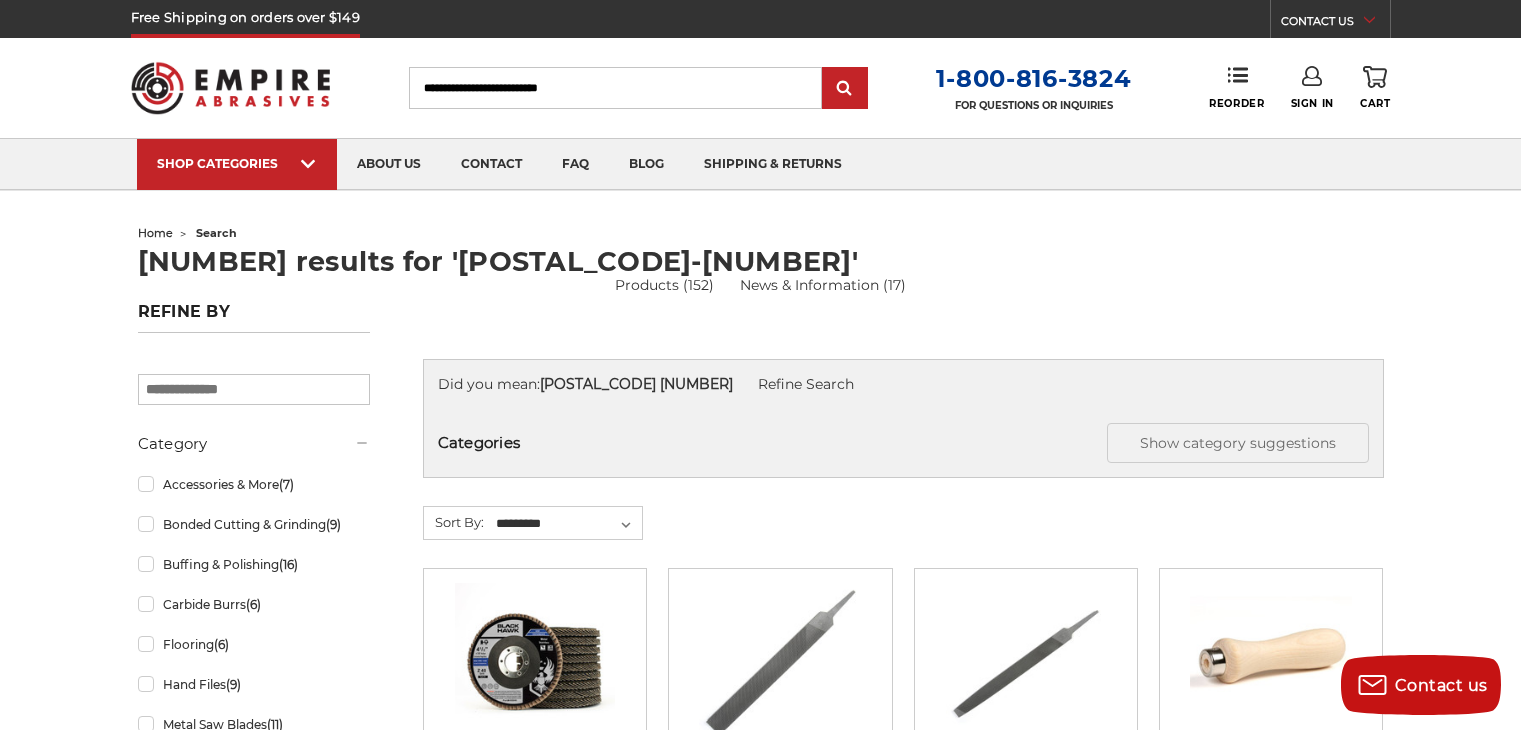scroll, scrollTop: 0, scrollLeft: 0, axis: both 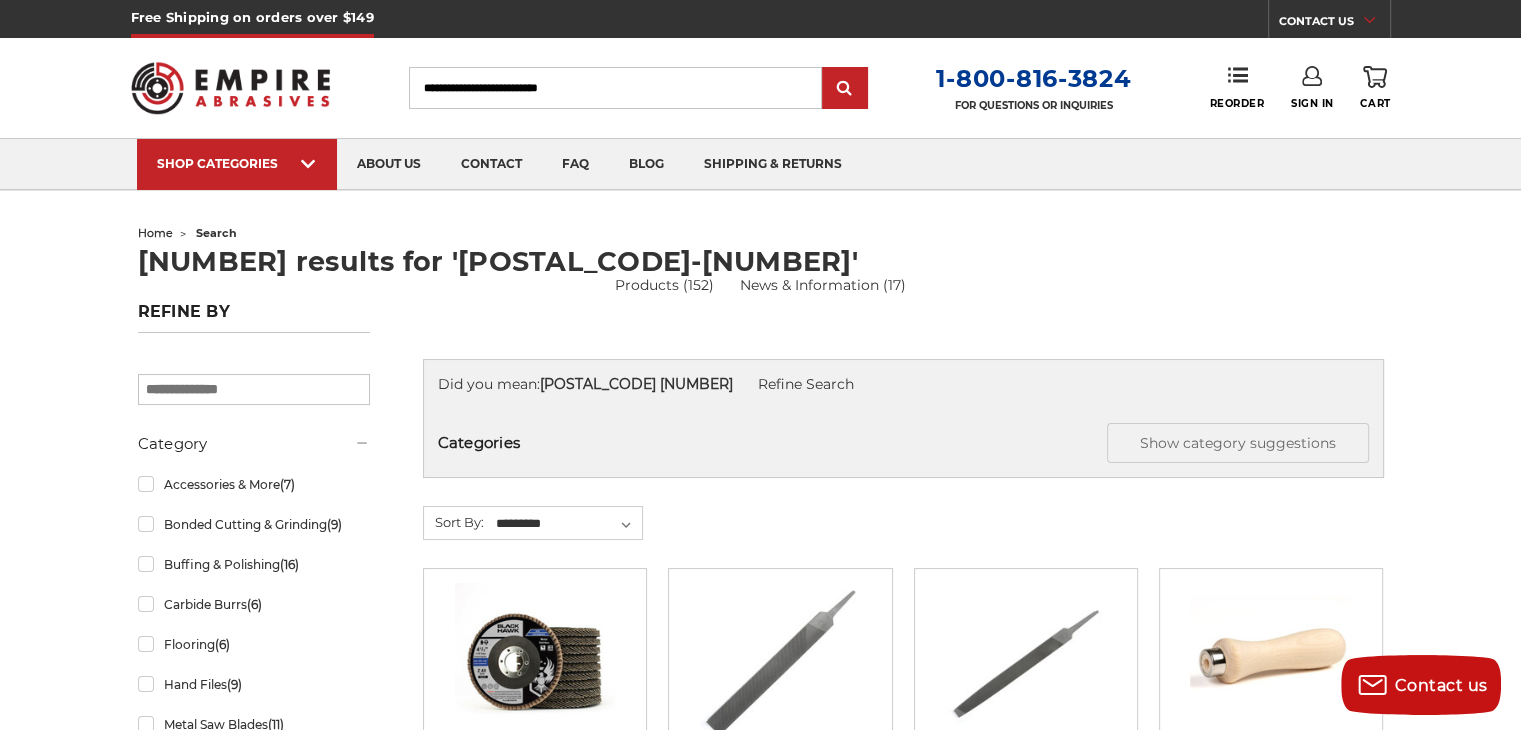 click on "Search" at bounding box center (615, 88) 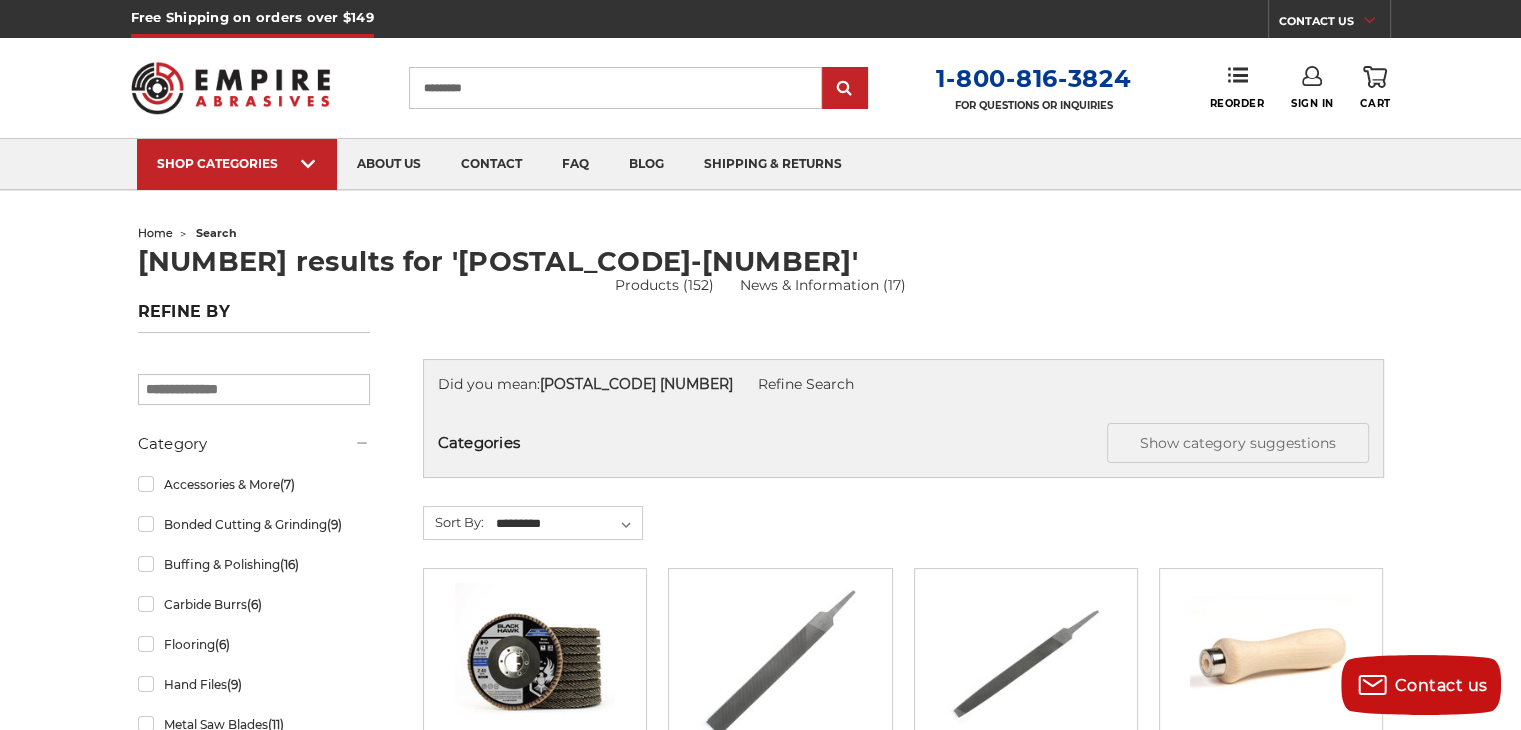 type on "*********" 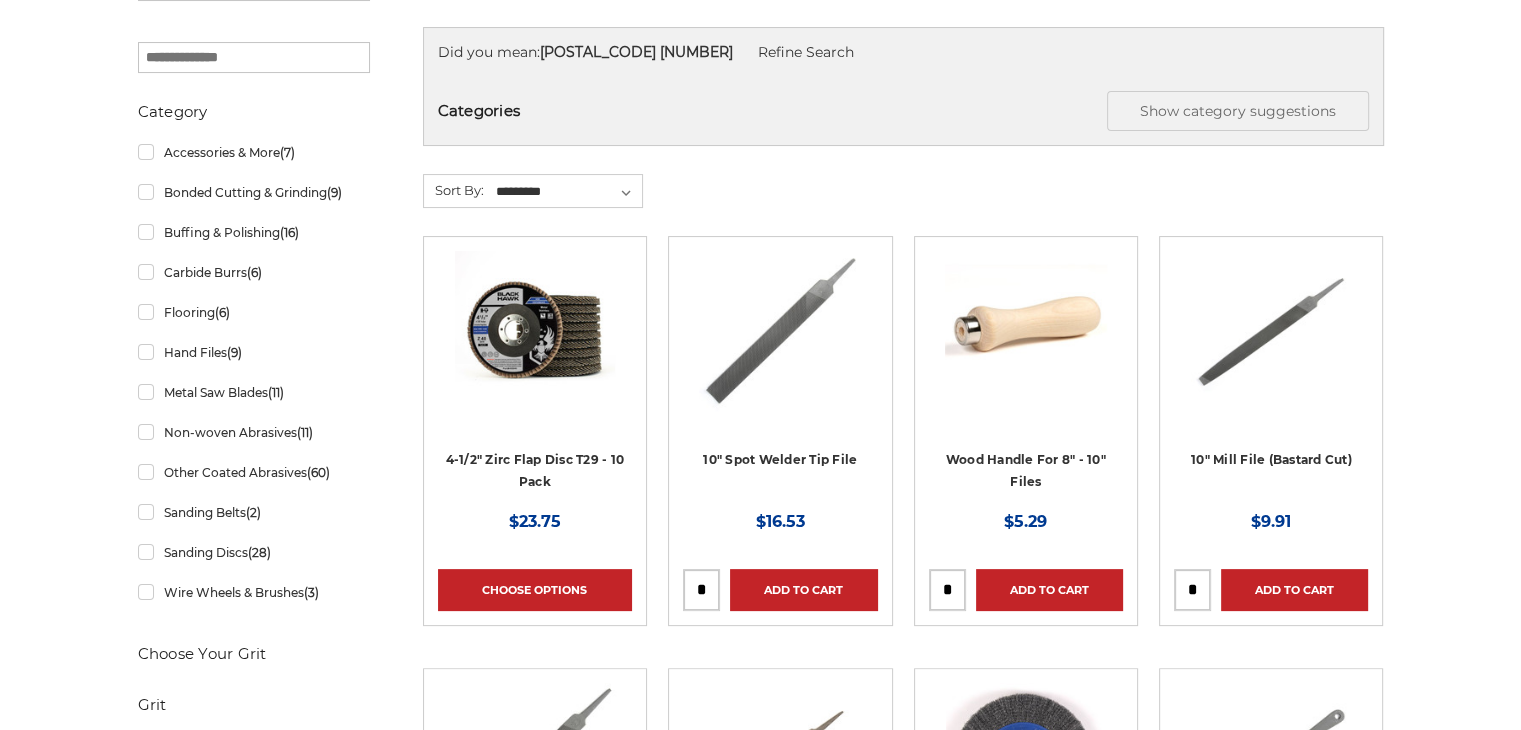 scroll, scrollTop: 400, scrollLeft: 0, axis: vertical 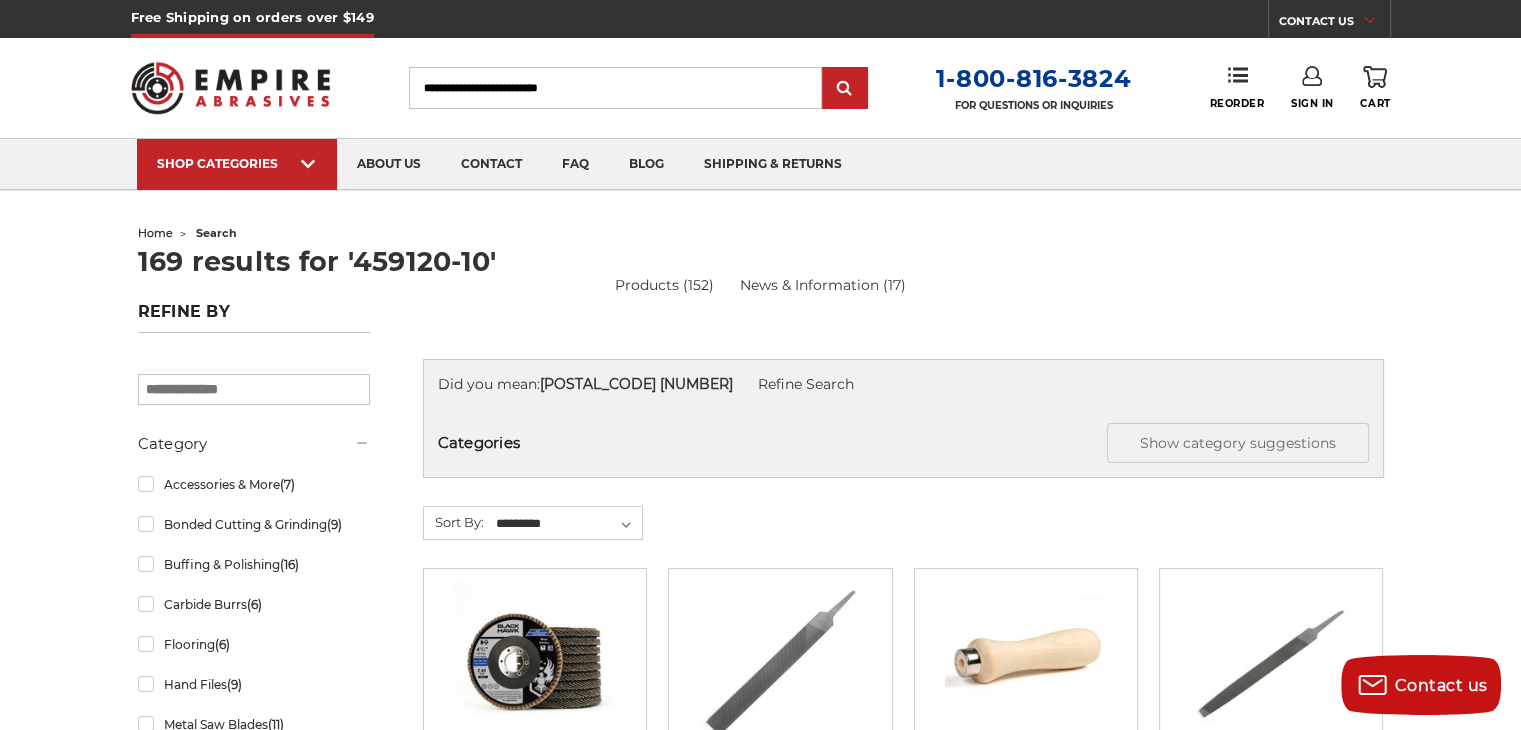 click on "Search" at bounding box center (615, 88) 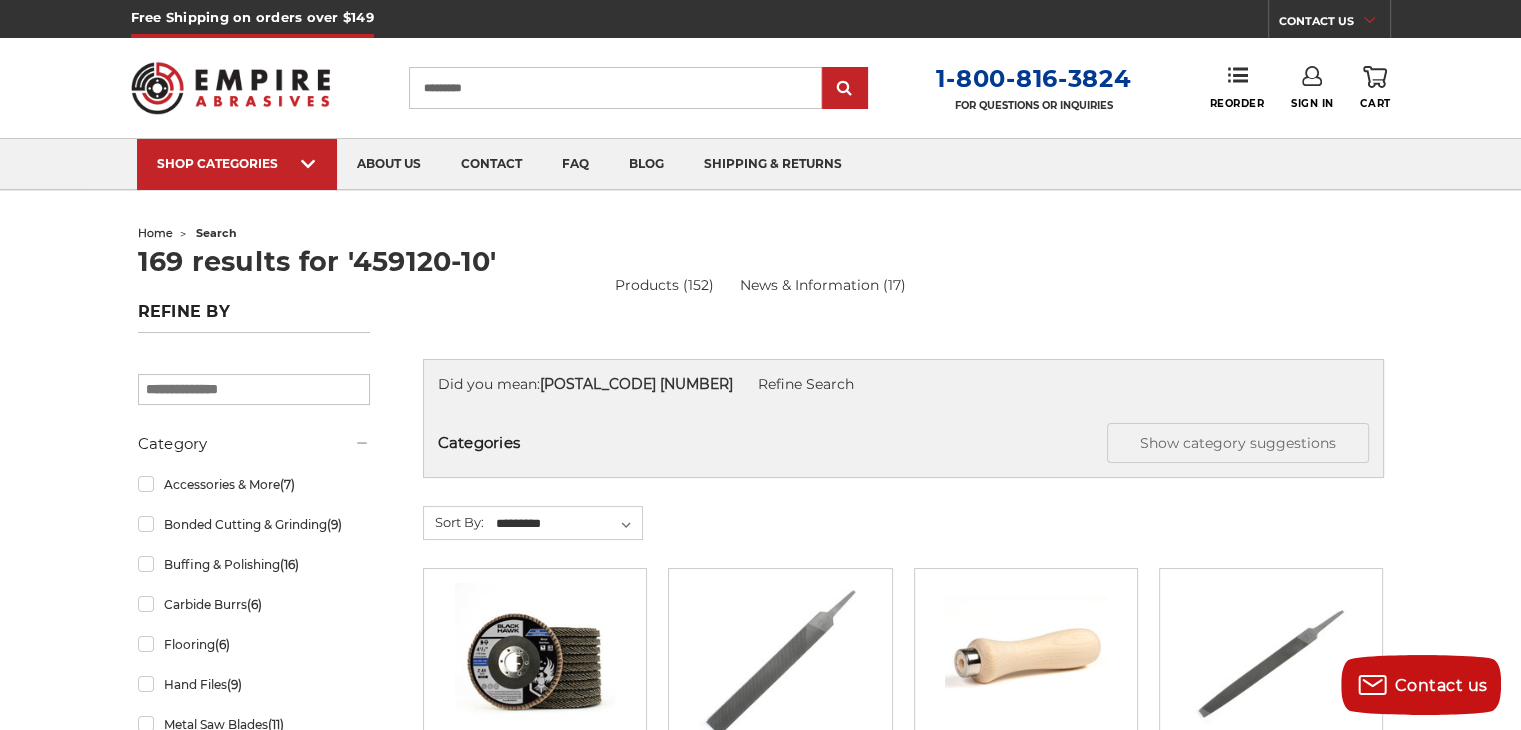 scroll, scrollTop: 0, scrollLeft: 0, axis: both 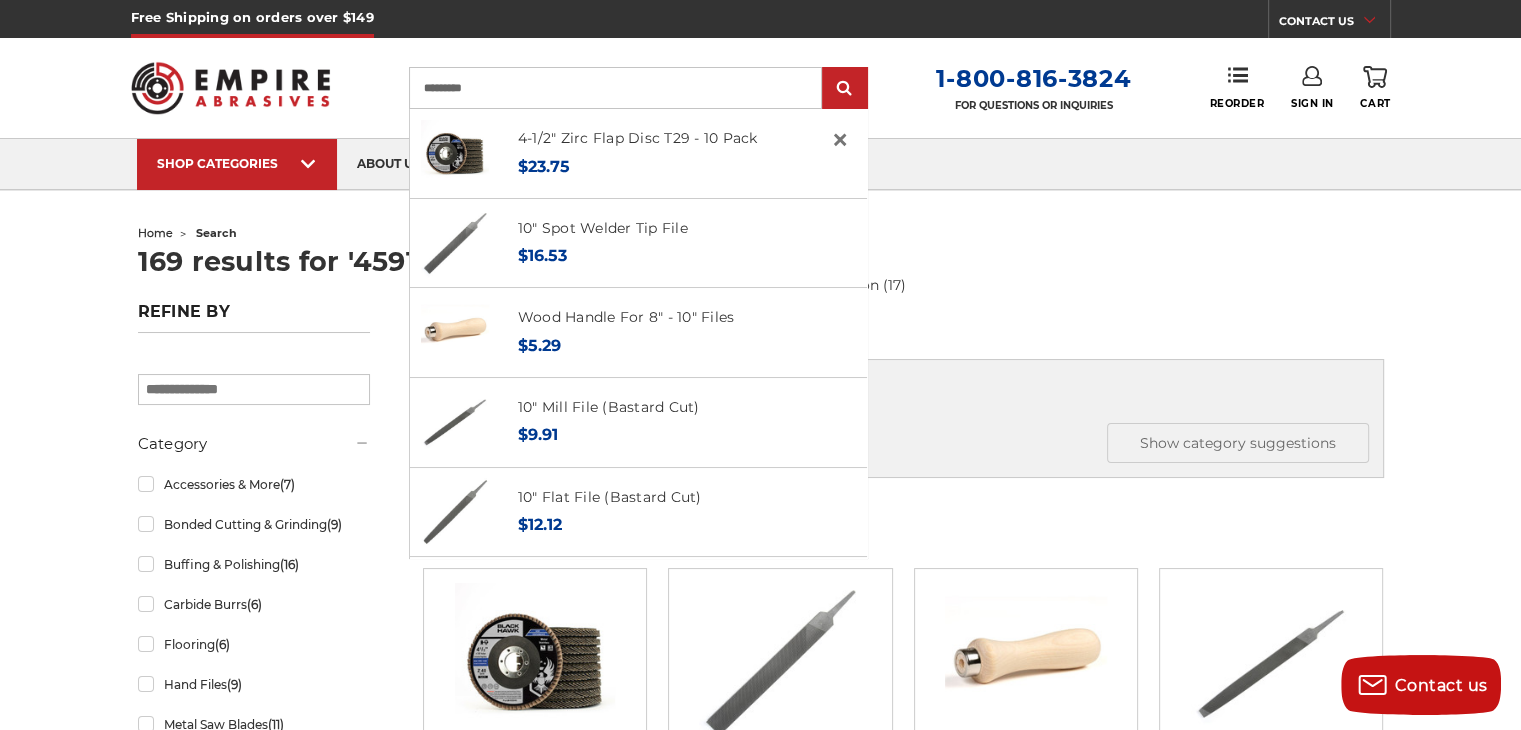 click on "*********" at bounding box center [615, 88] 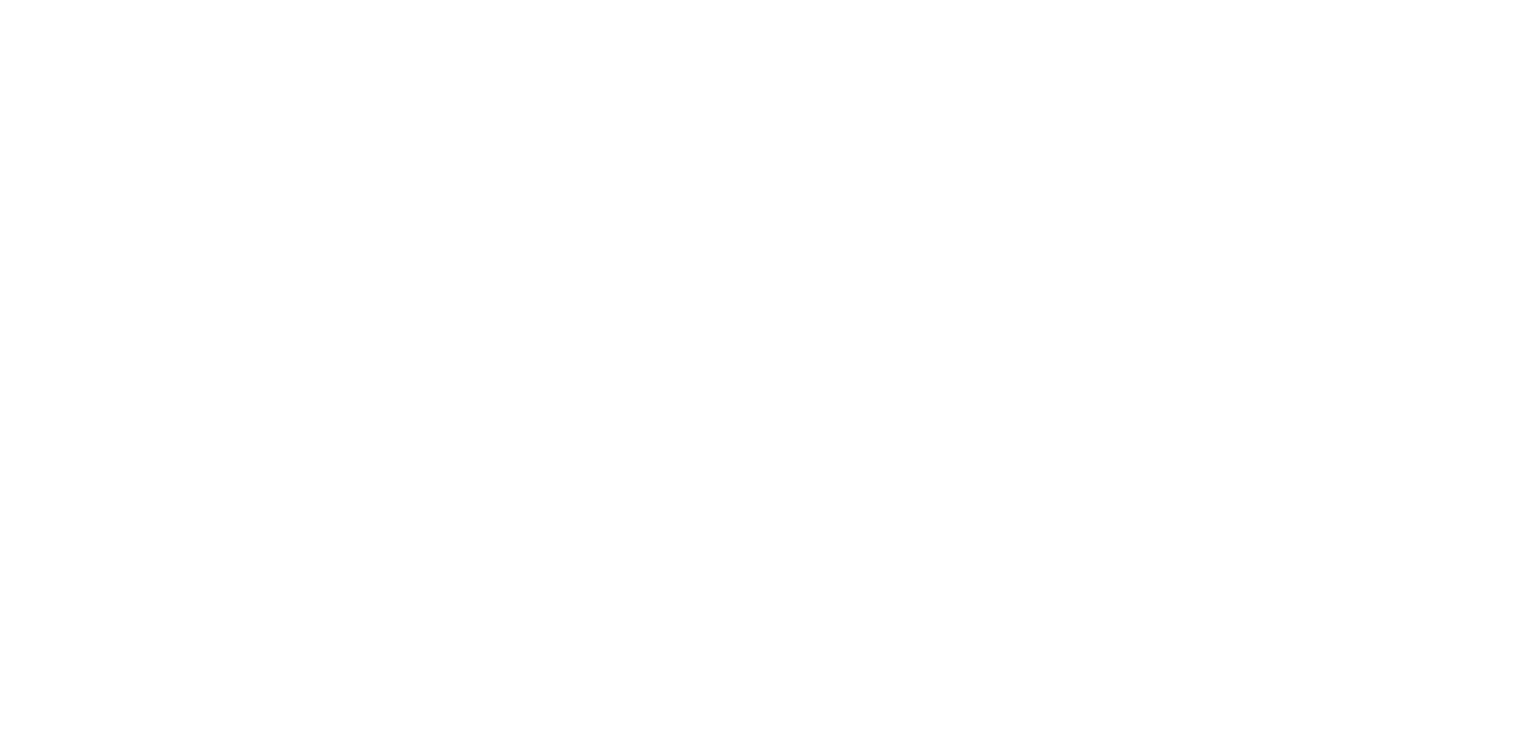 scroll, scrollTop: 0, scrollLeft: 0, axis: both 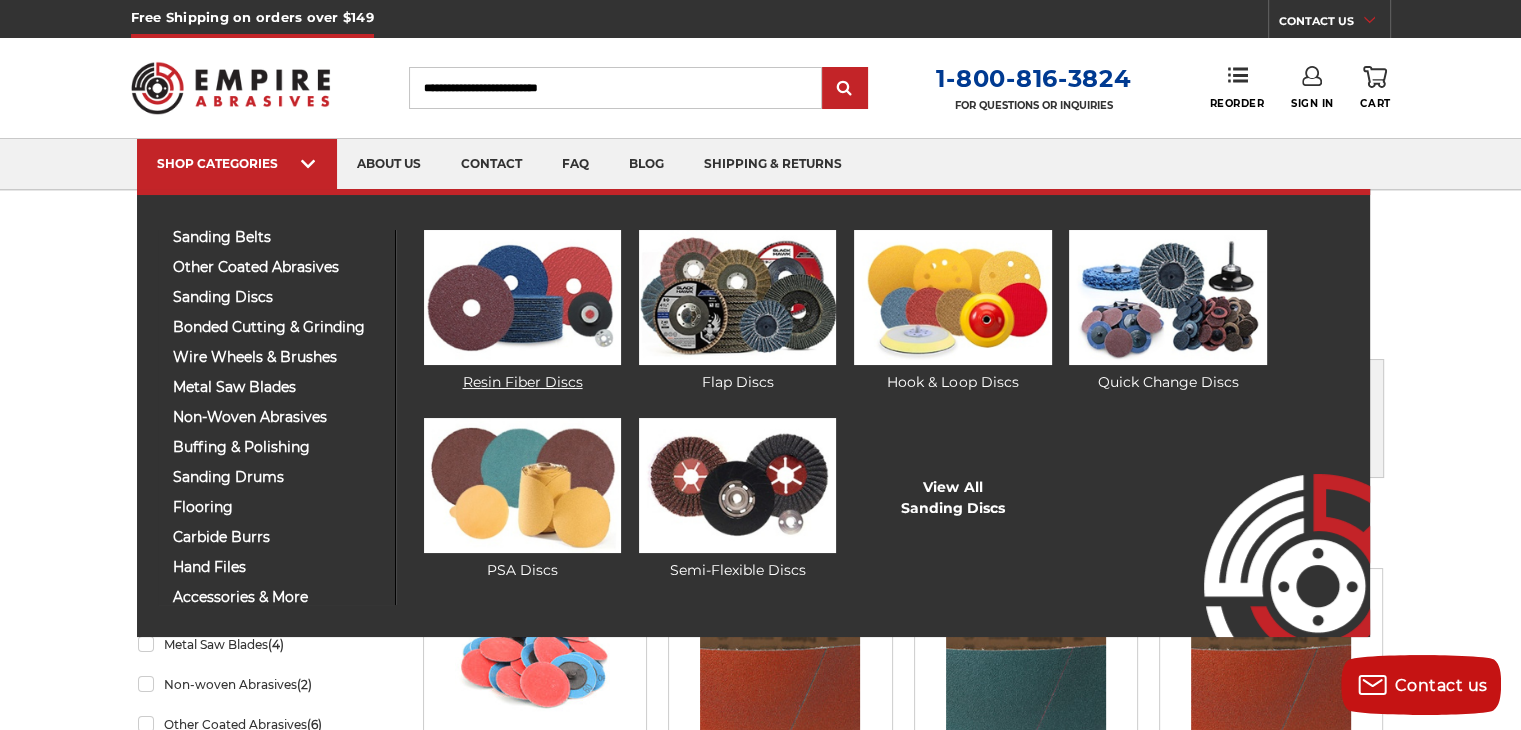 click at bounding box center (522, 297) 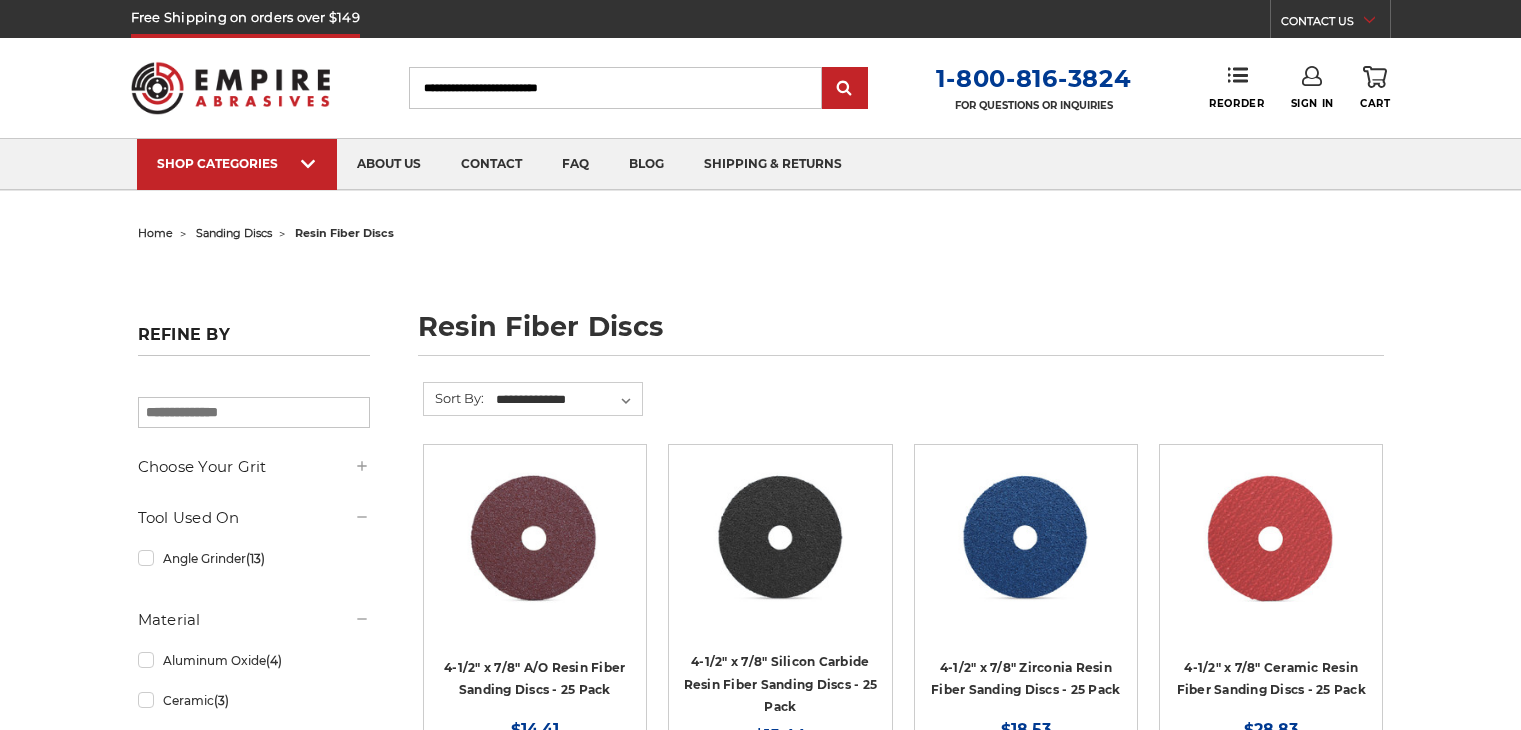 scroll, scrollTop: 0, scrollLeft: 0, axis: both 